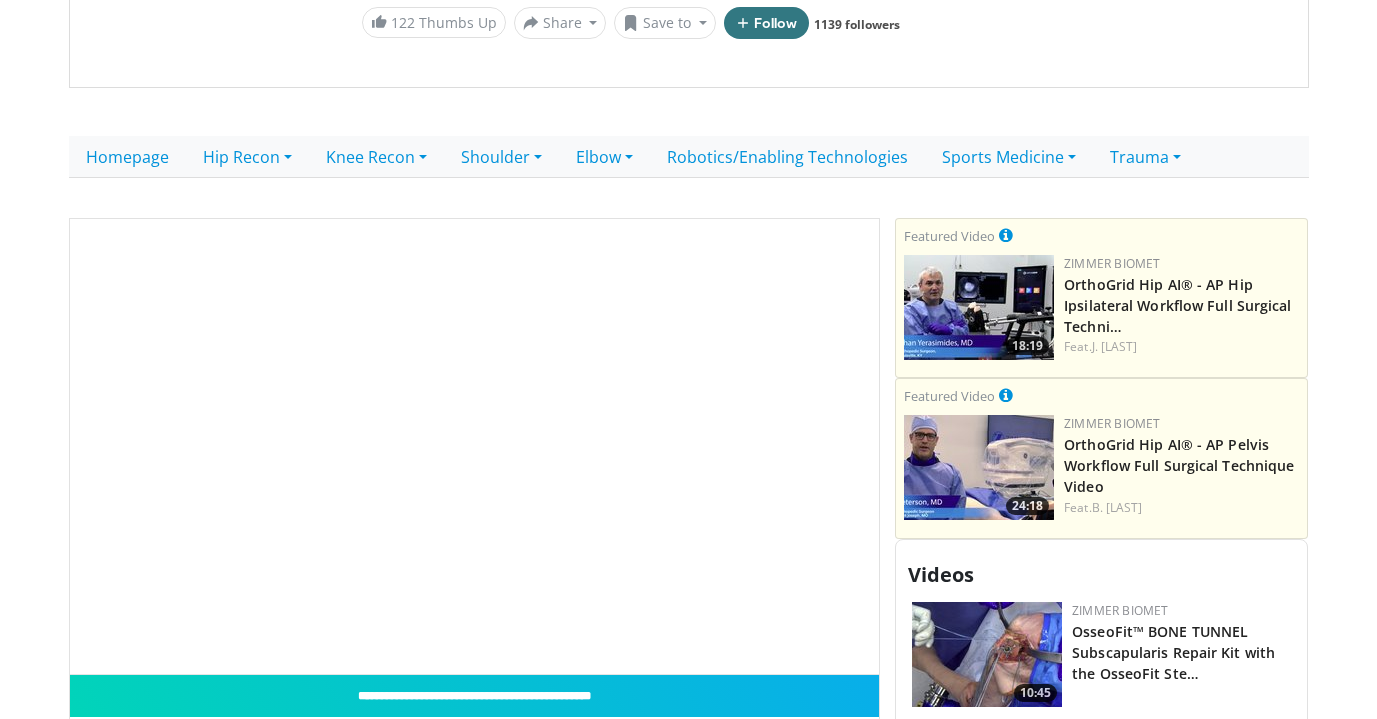 scroll, scrollTop: 441, scrollLeft: 0, axis: vertical 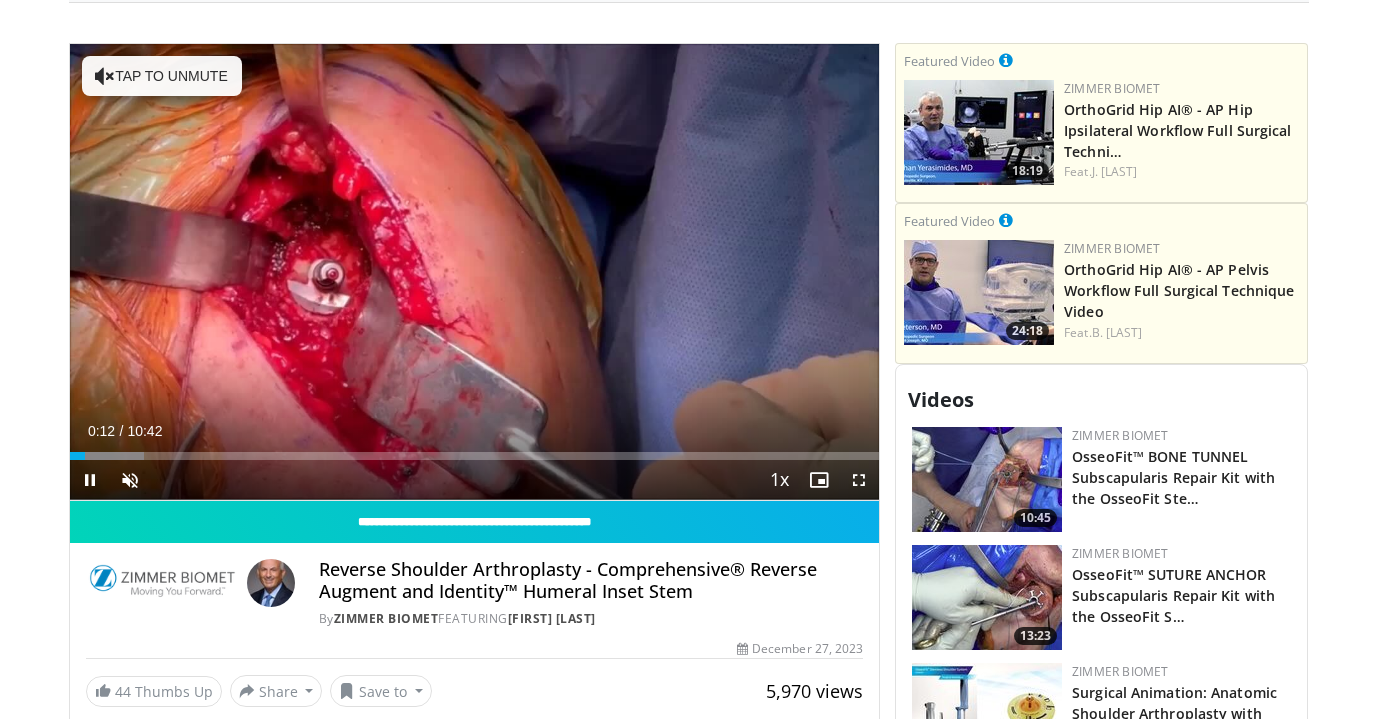 click on "10 seconds
Tap to unmute" at bounding box center [475, 272] 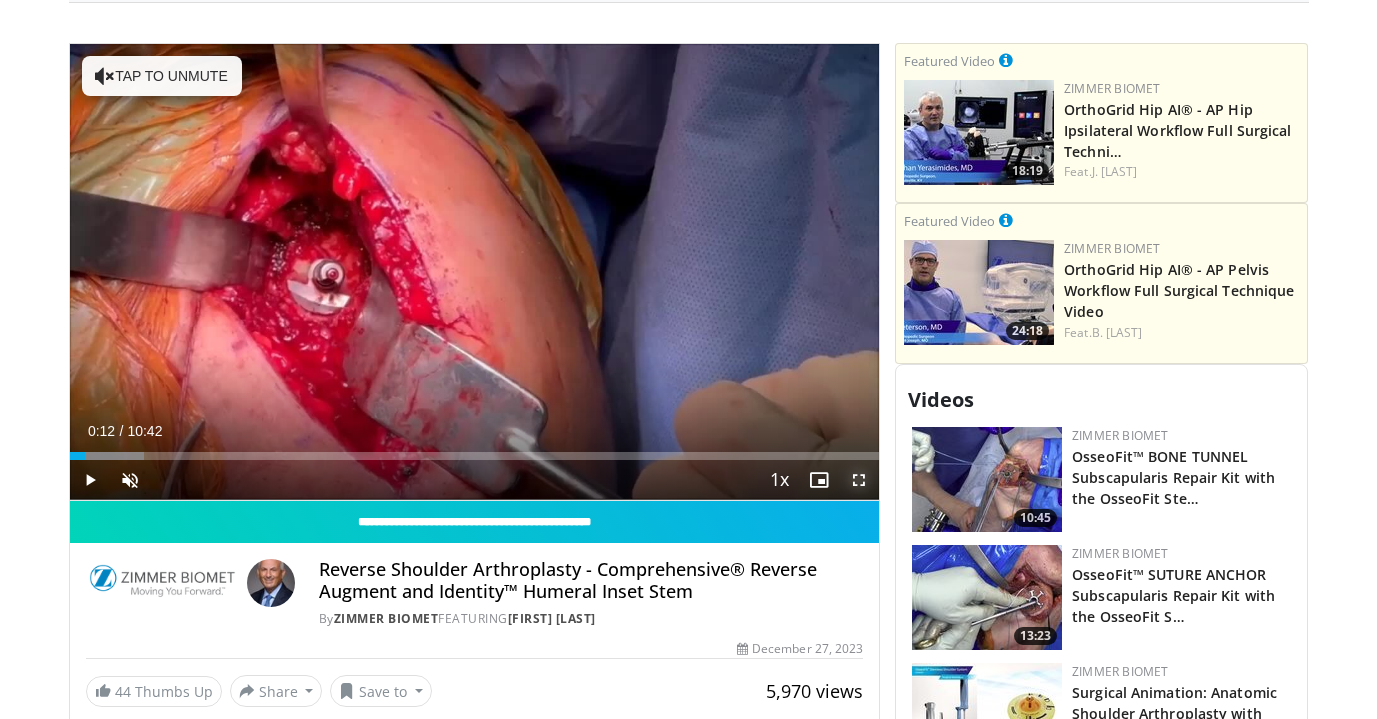 click at bounding box center (859, 480) 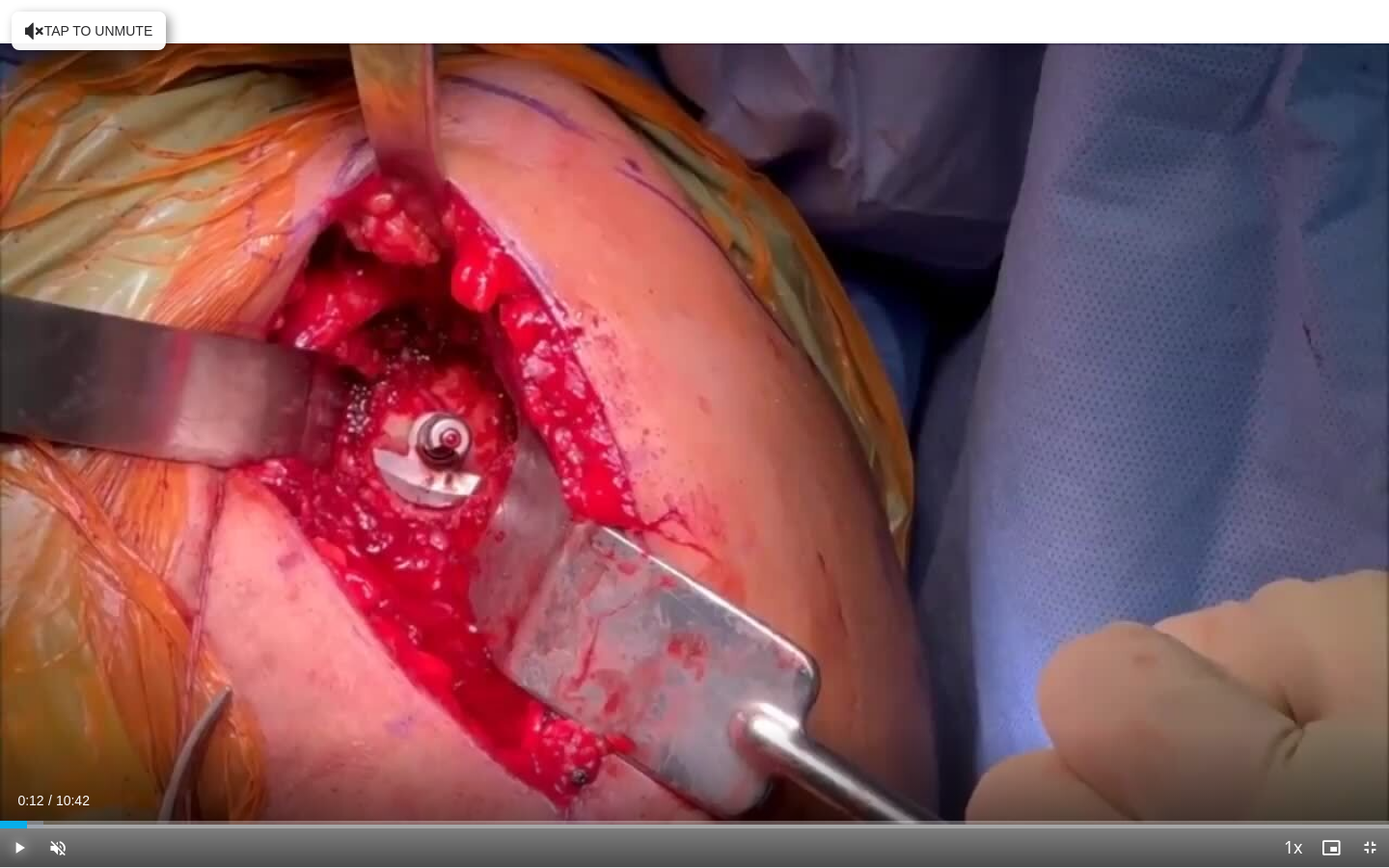 click at bounding box center (19, 848) 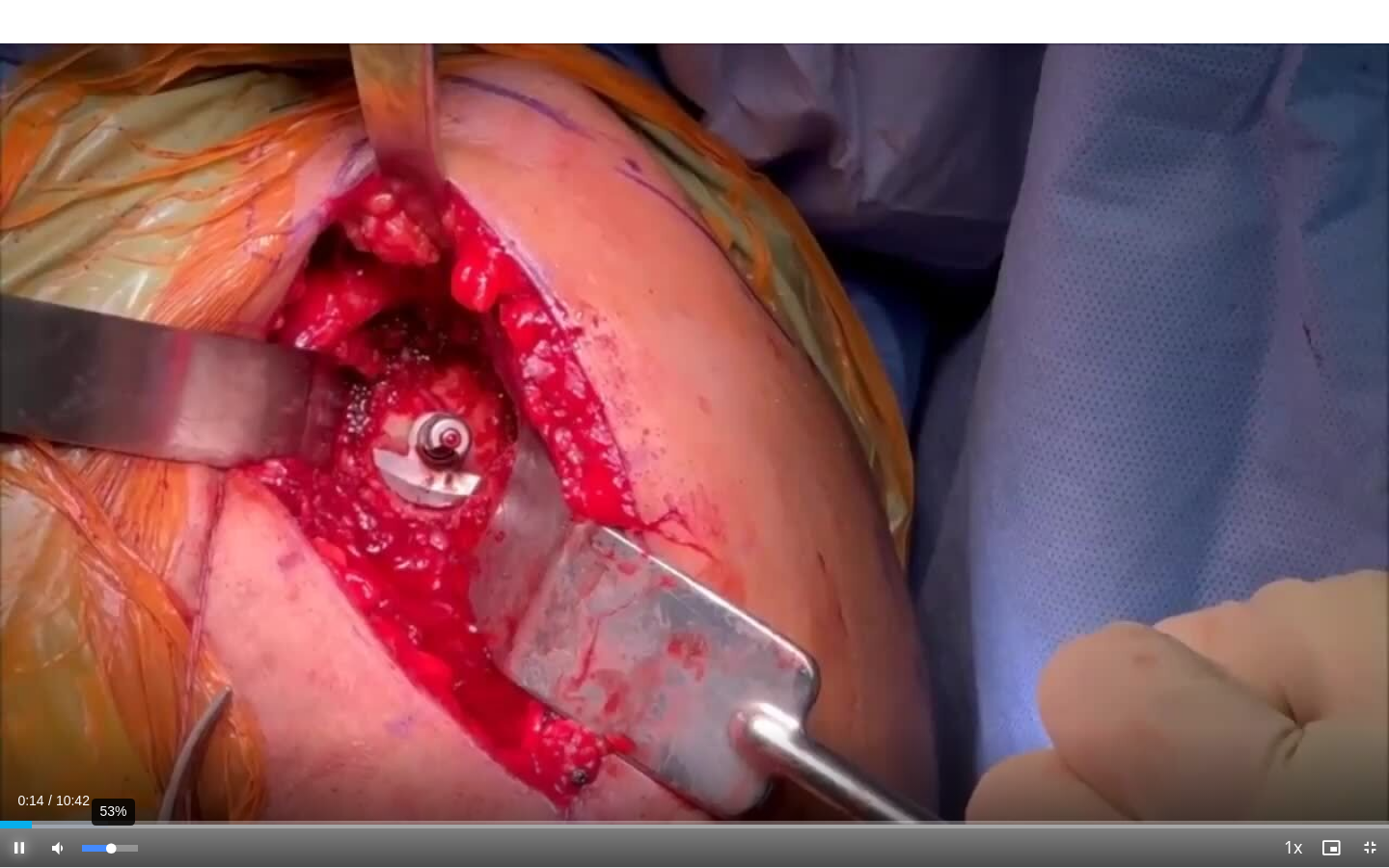 drag, startPoint x: 93, startPoint y: 847, endPoint x: 110, endPoint y: 849, distance: 17.117243 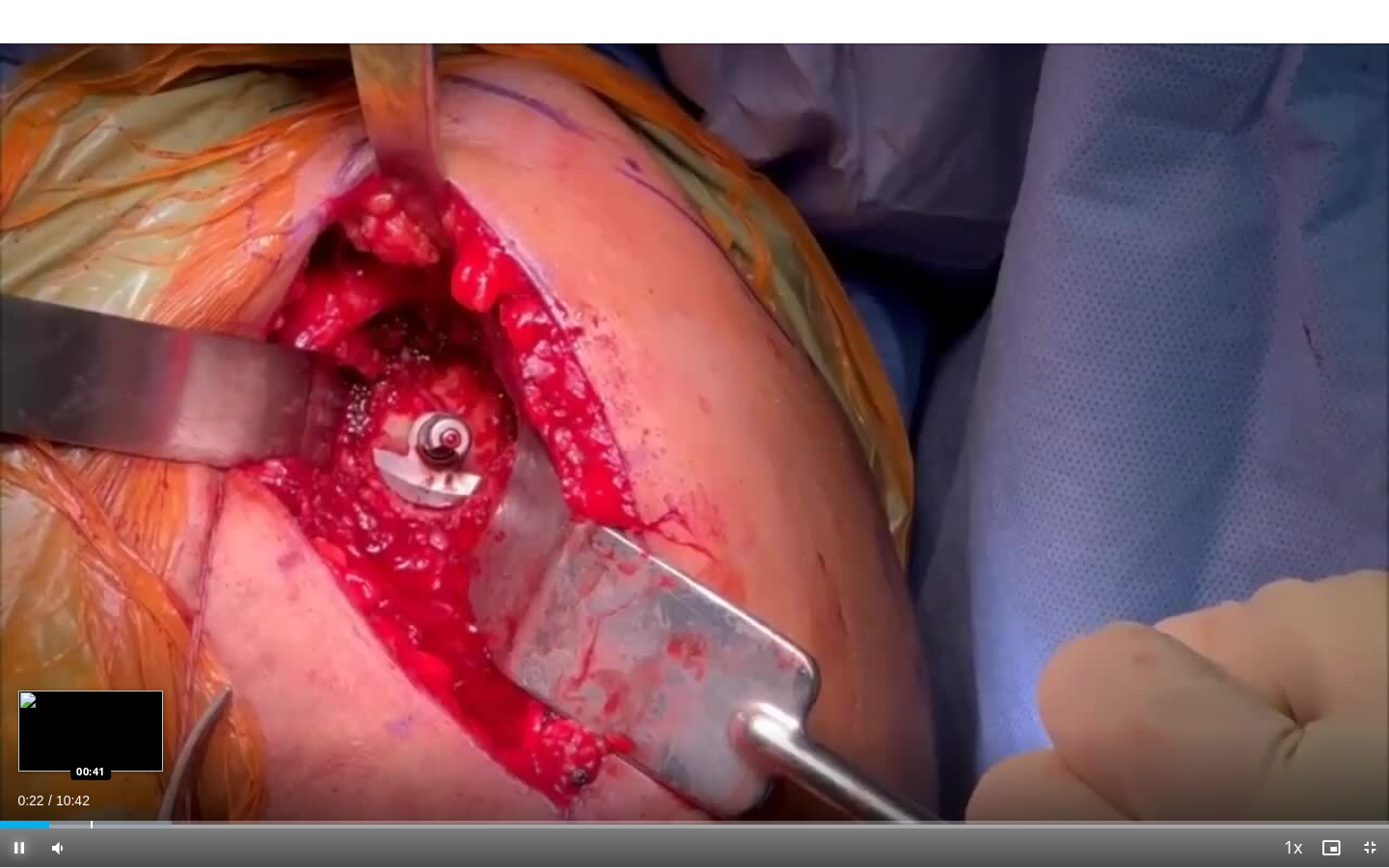 click on "Loaded :  12.34% 00:22 00:41" at bounding box center [694, 819] 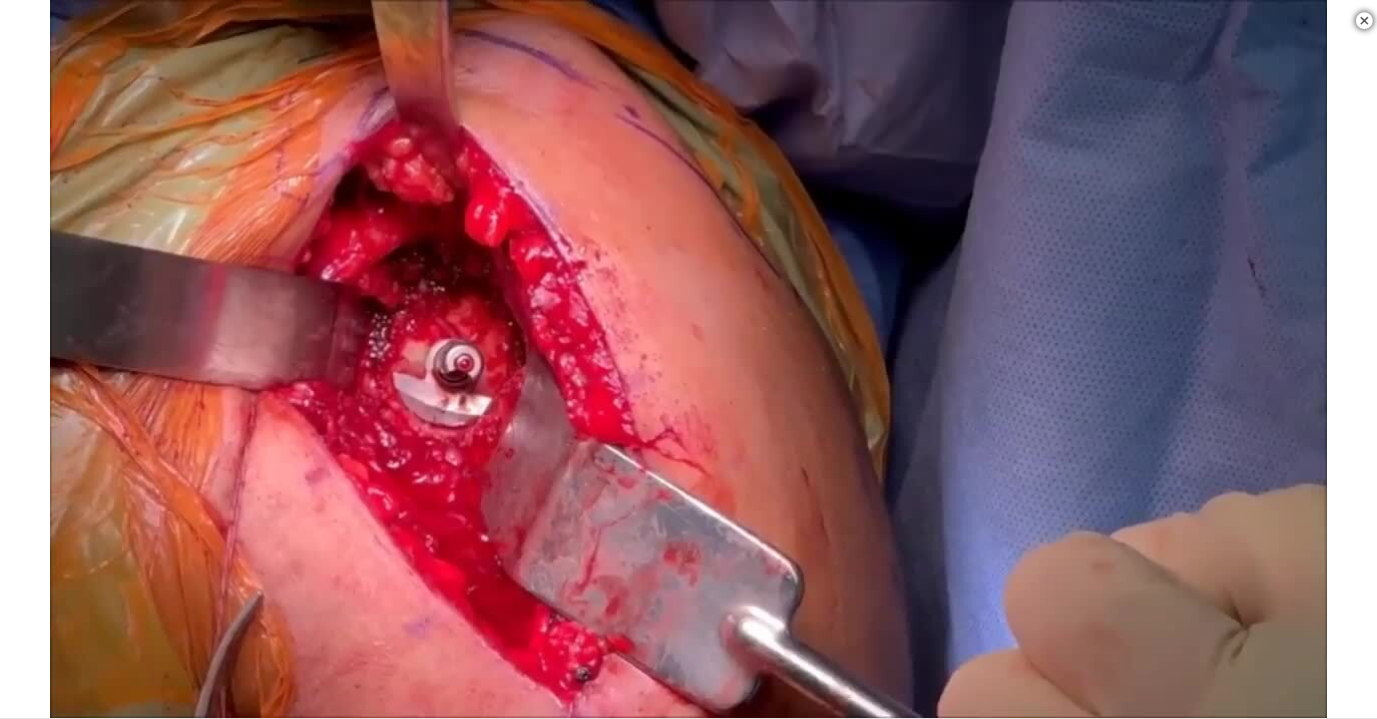 scroll, scrollTop: 0, scrollLeft: 0, axis: both 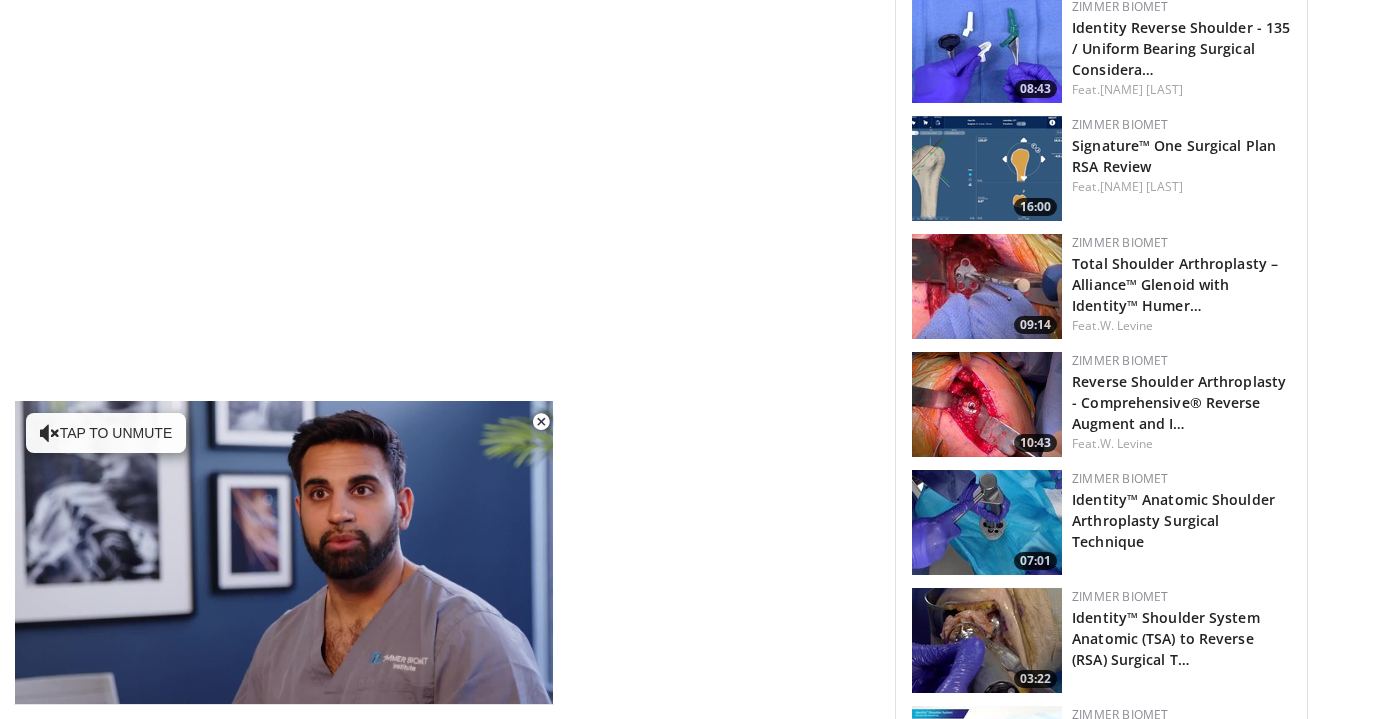 click at bounding box center (987, 404) 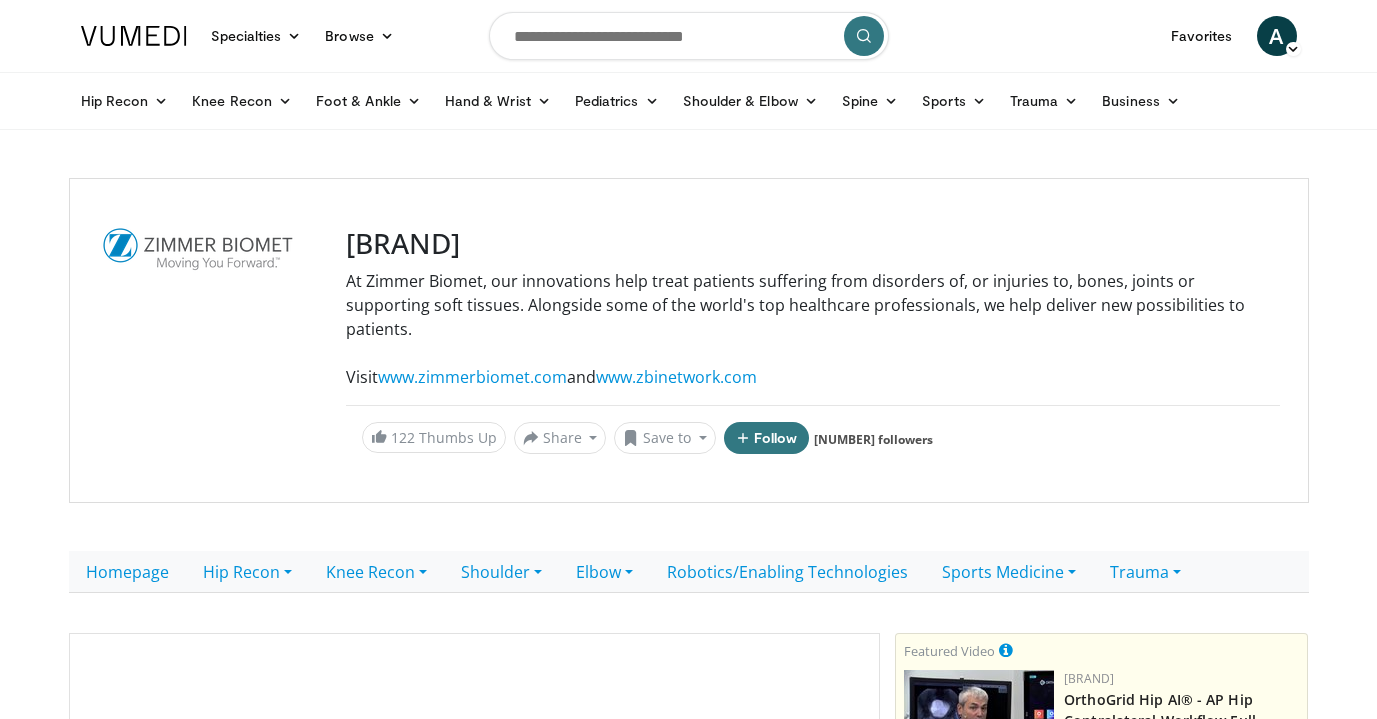 scroll, scrollTop: 0, scrollLeft: 0, axis: both 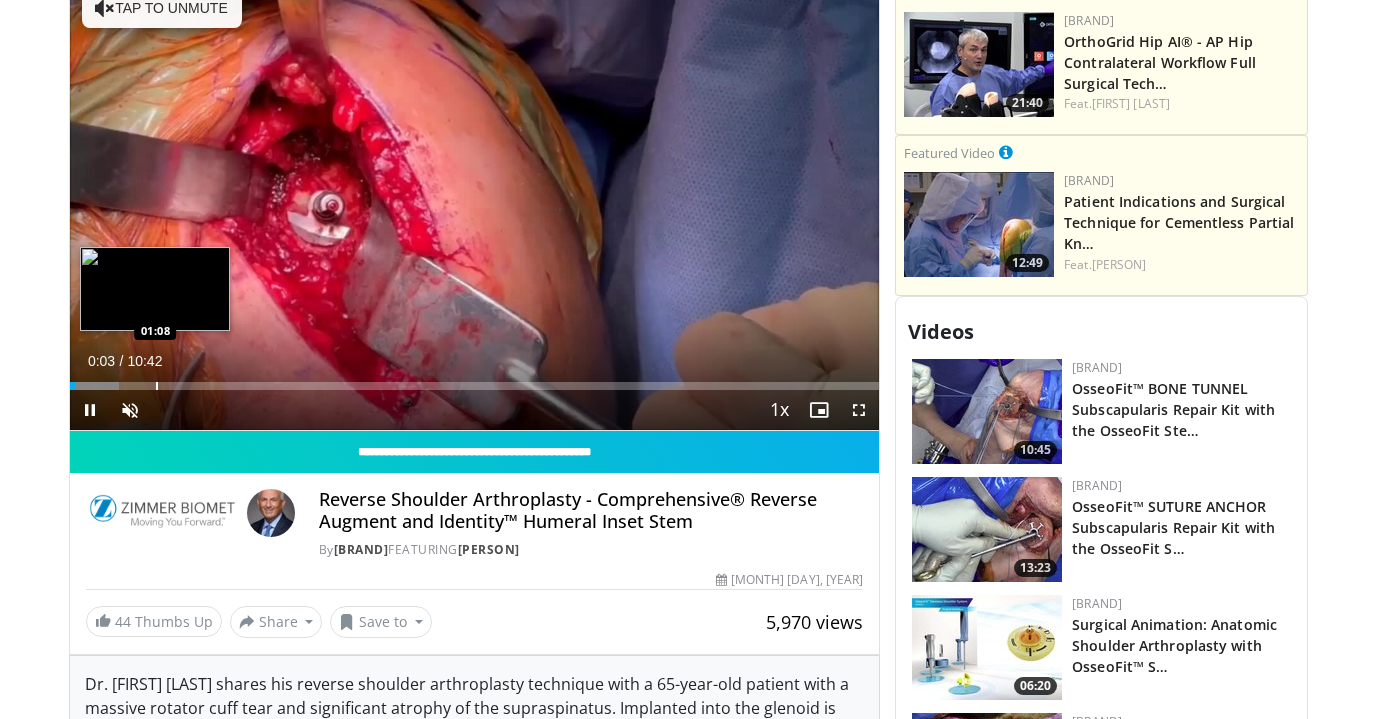 click on "Loaded :  6.16% 00:04 01:08" at bounding box center [475, 380] 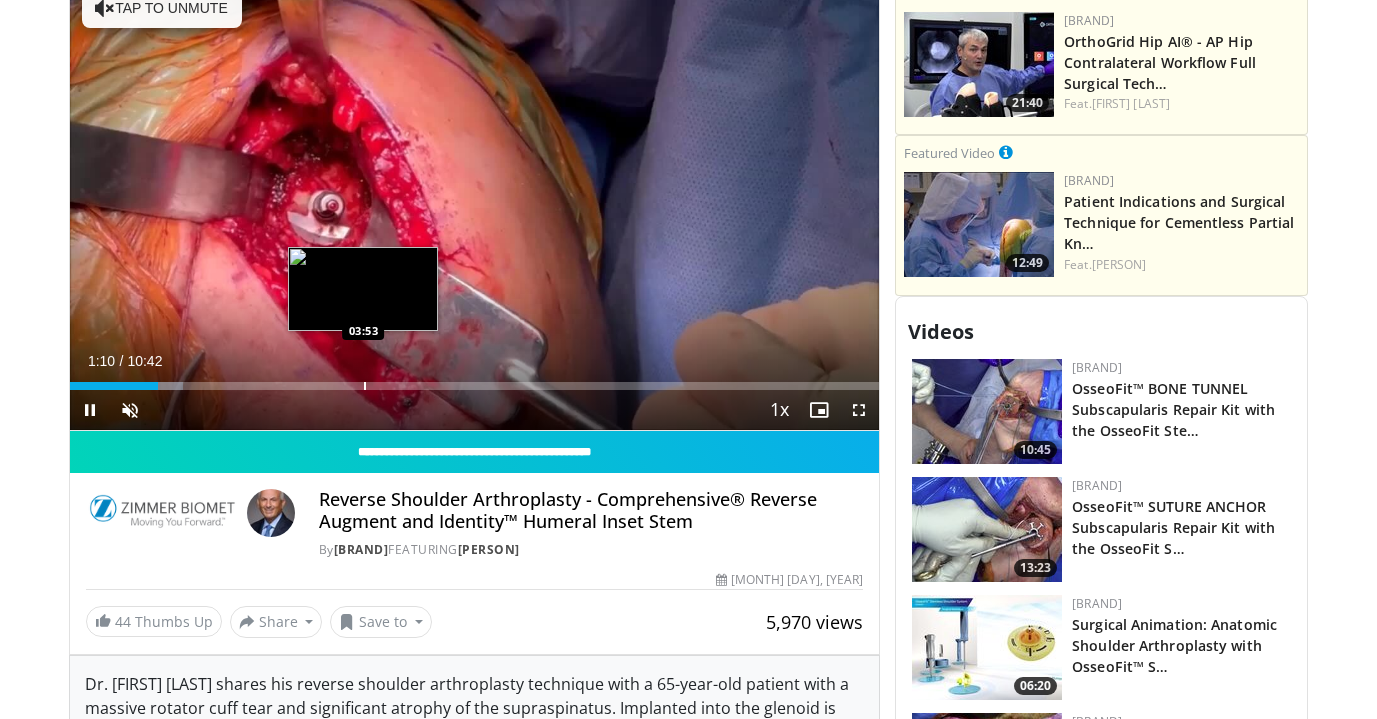 click on "Loaded :  14.01% 01:10 03:53" at bounding box center [475, 380] 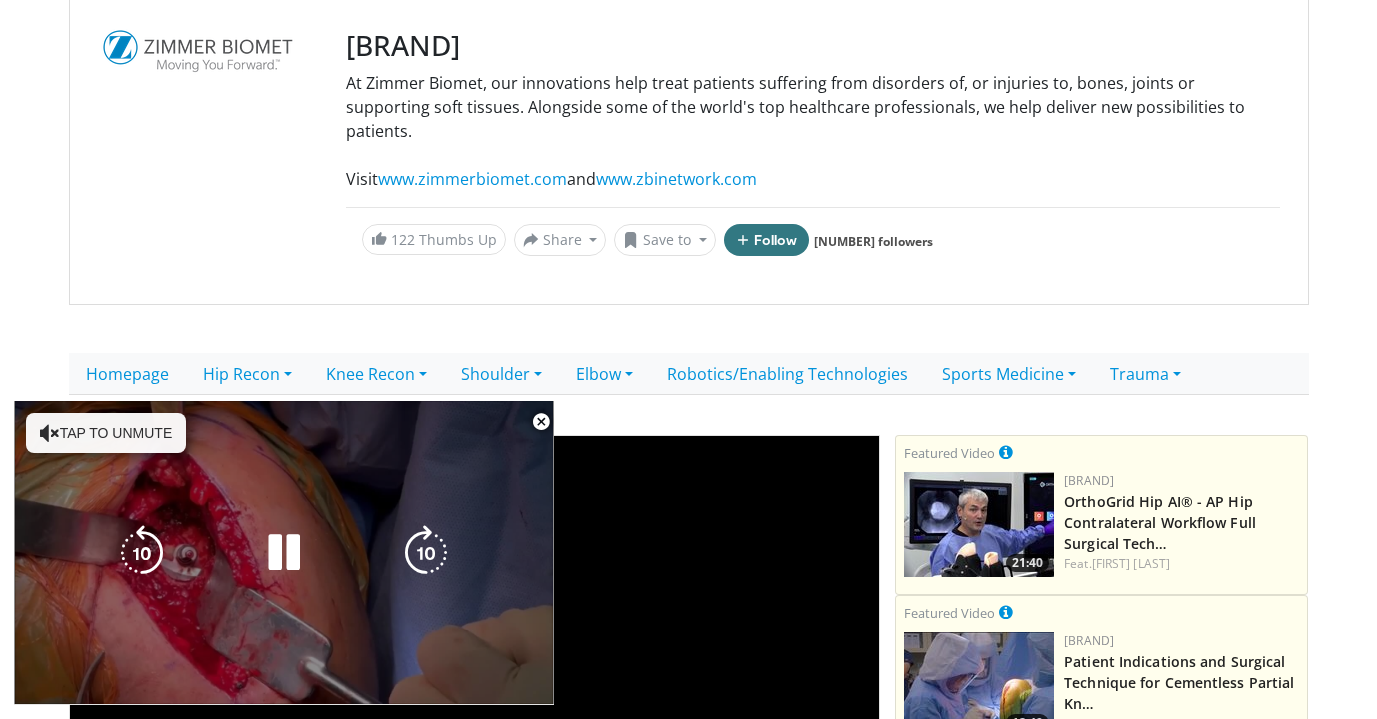 scroll, scrollTop: 0, scrollLeft: 0, axis: both 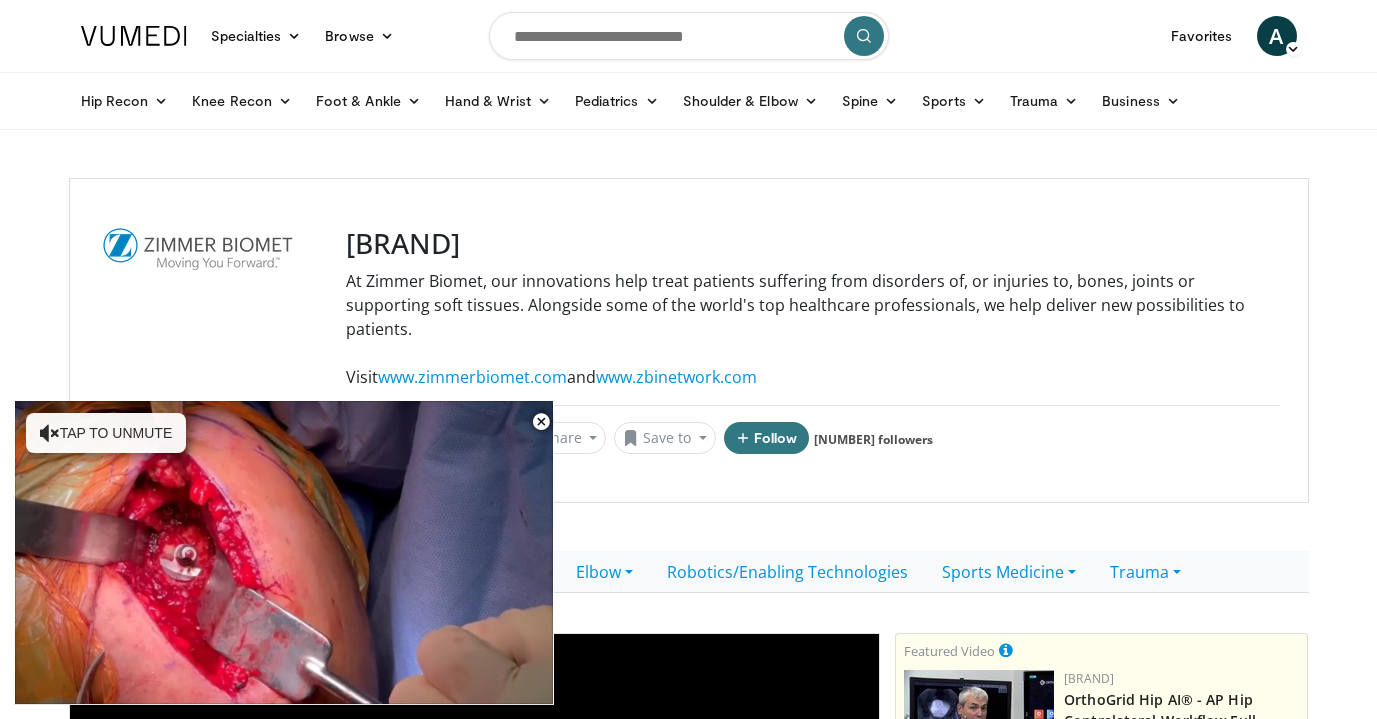 click at bounding box center [689, 36] 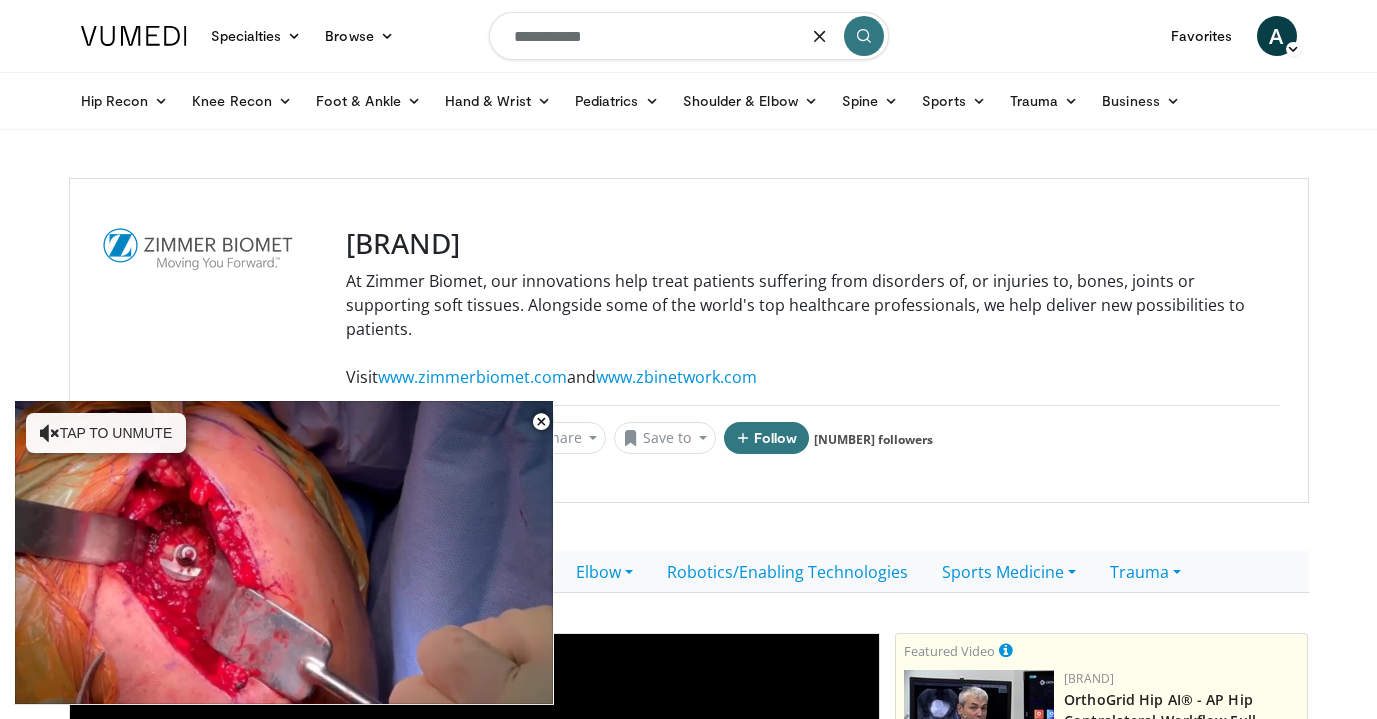type on "**********" 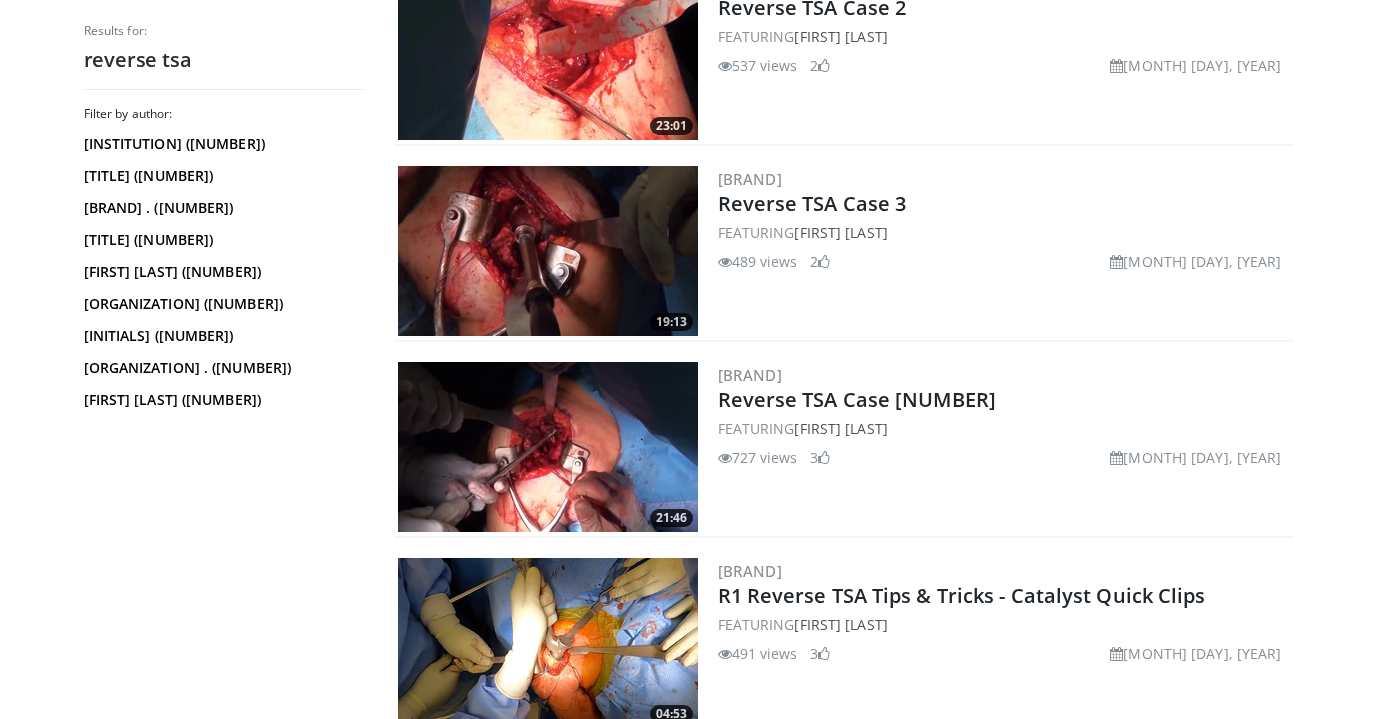 scroll, scrollTop: 1743, scrollLeft: 0, axis: vertical 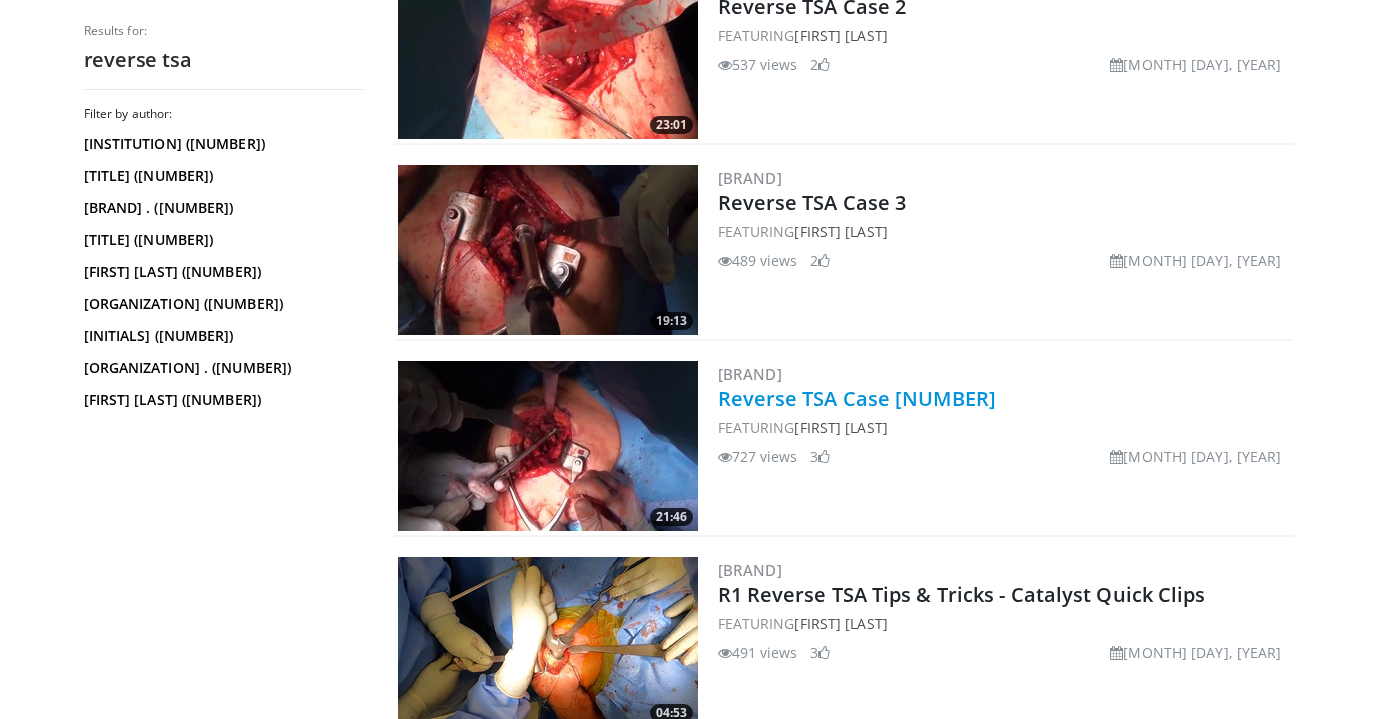 click on "Reverse TSA Case [NUMBER]" at bounding box center [857, 398] 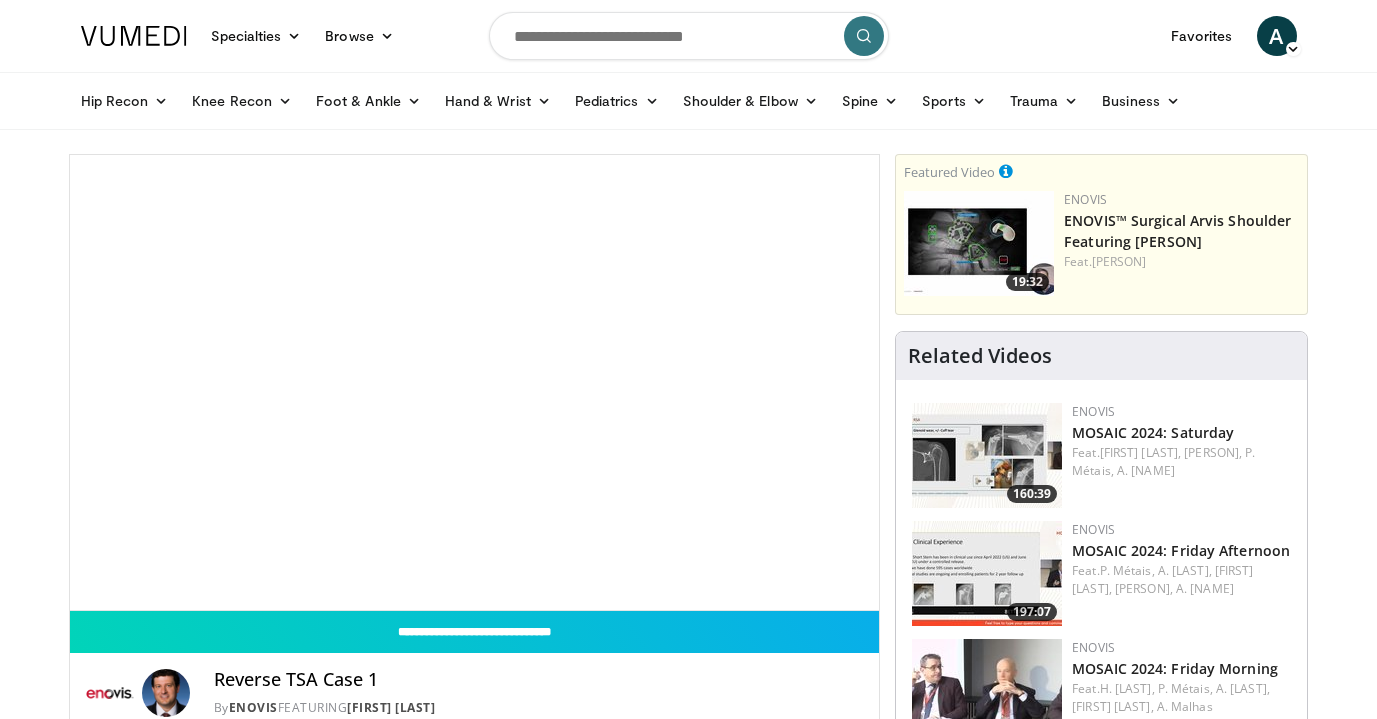 scroll, scrollTop: 0, scrollLeft: 0, axis: both 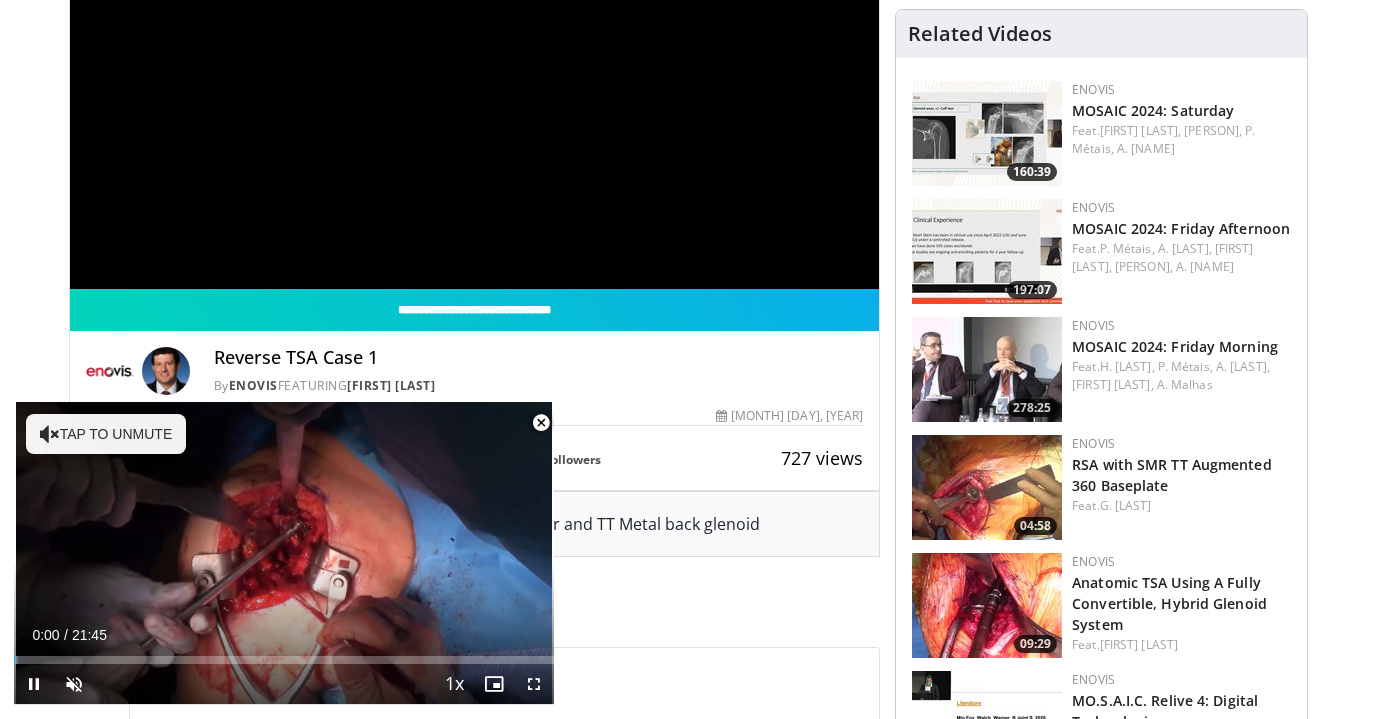 click at bounding box center (541, 423) 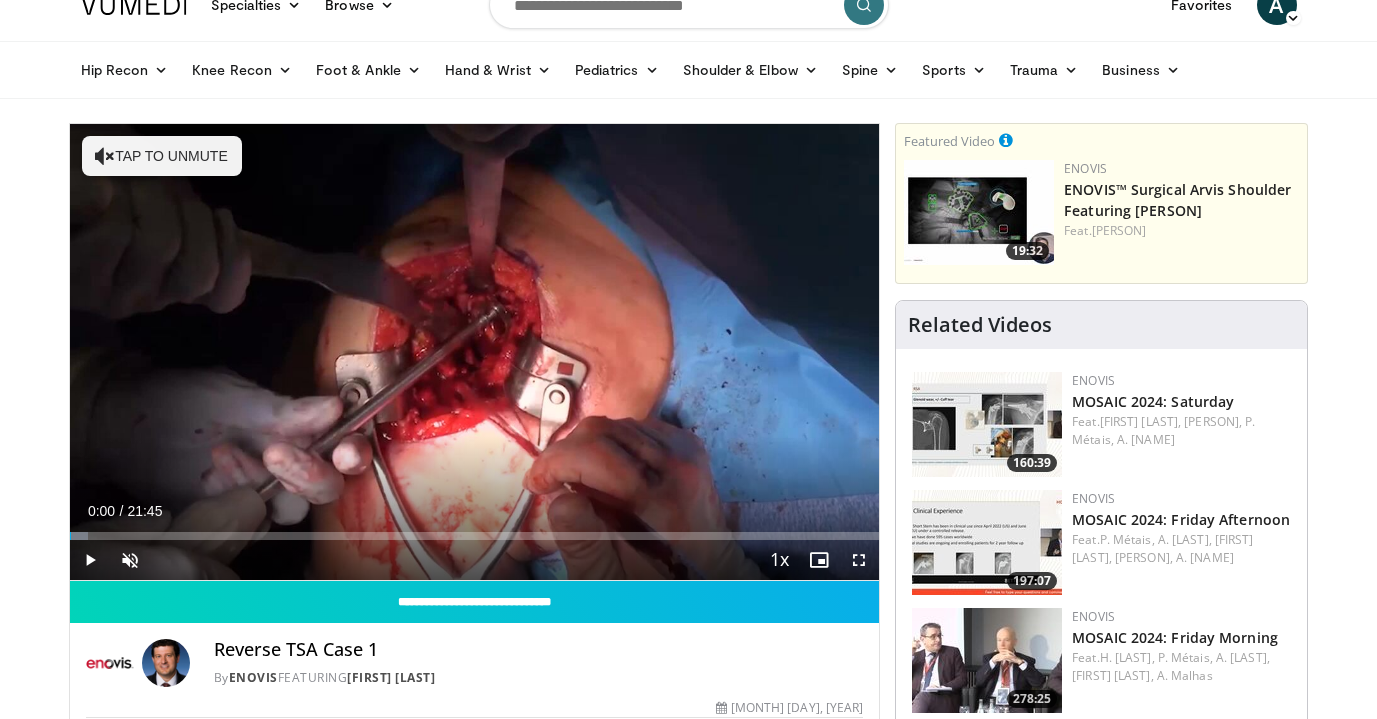scroll, scrollTop: 0, scrollLeft: 0, axis: both 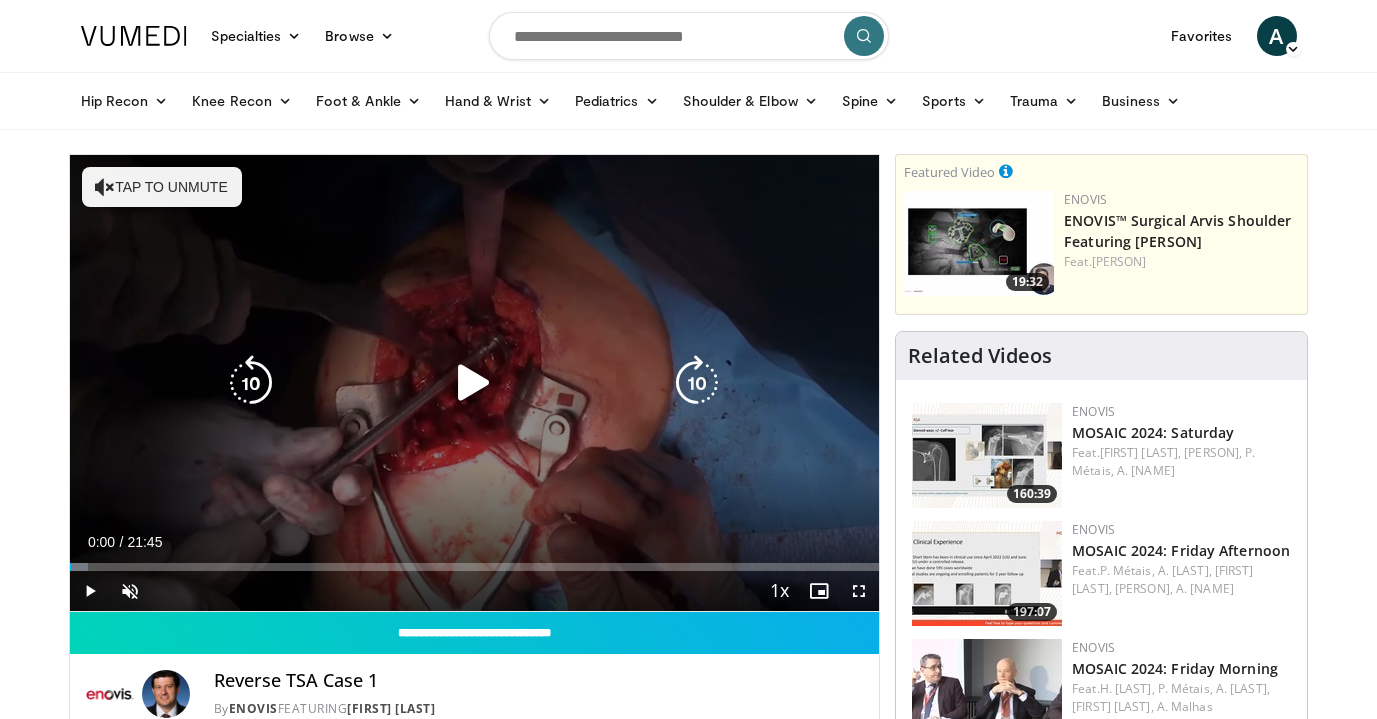 click at bounding box center [474, 383] 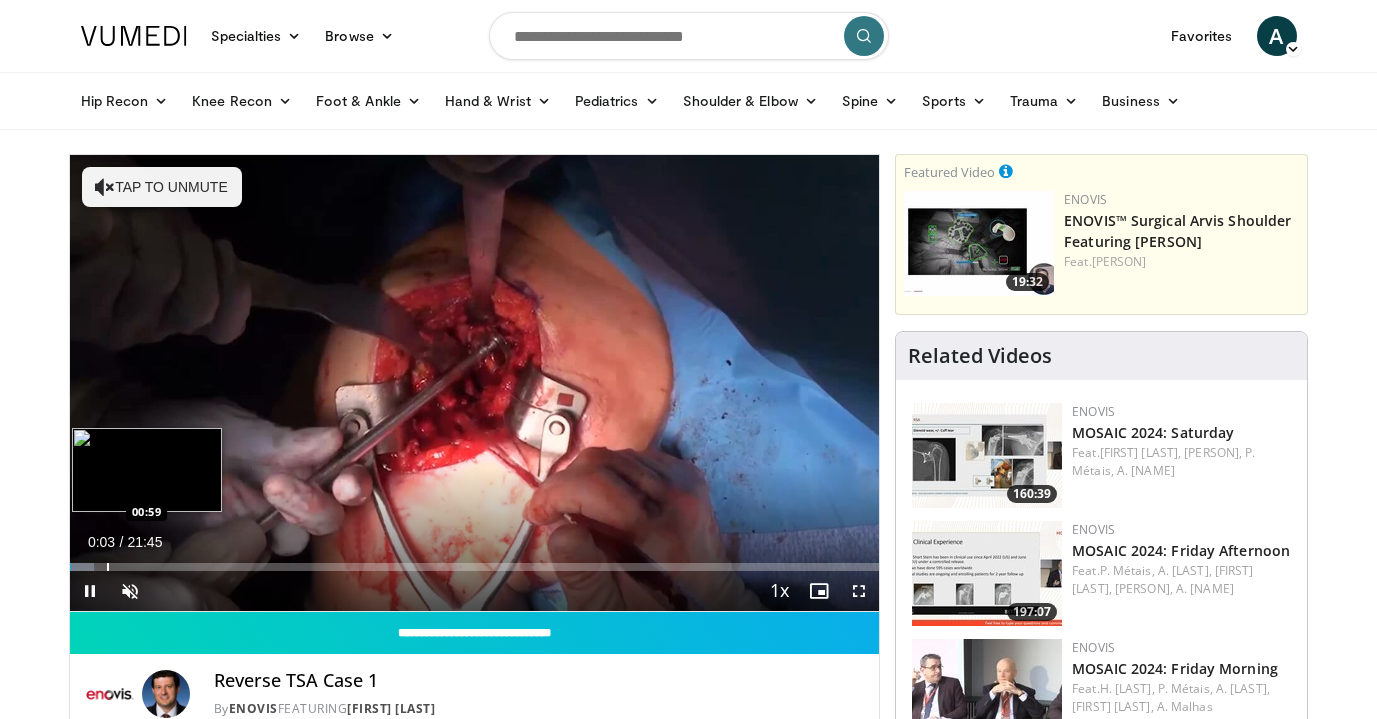 click on "Loaded :  3.03% 00:03 00:59" at bounding box center [475, 561] 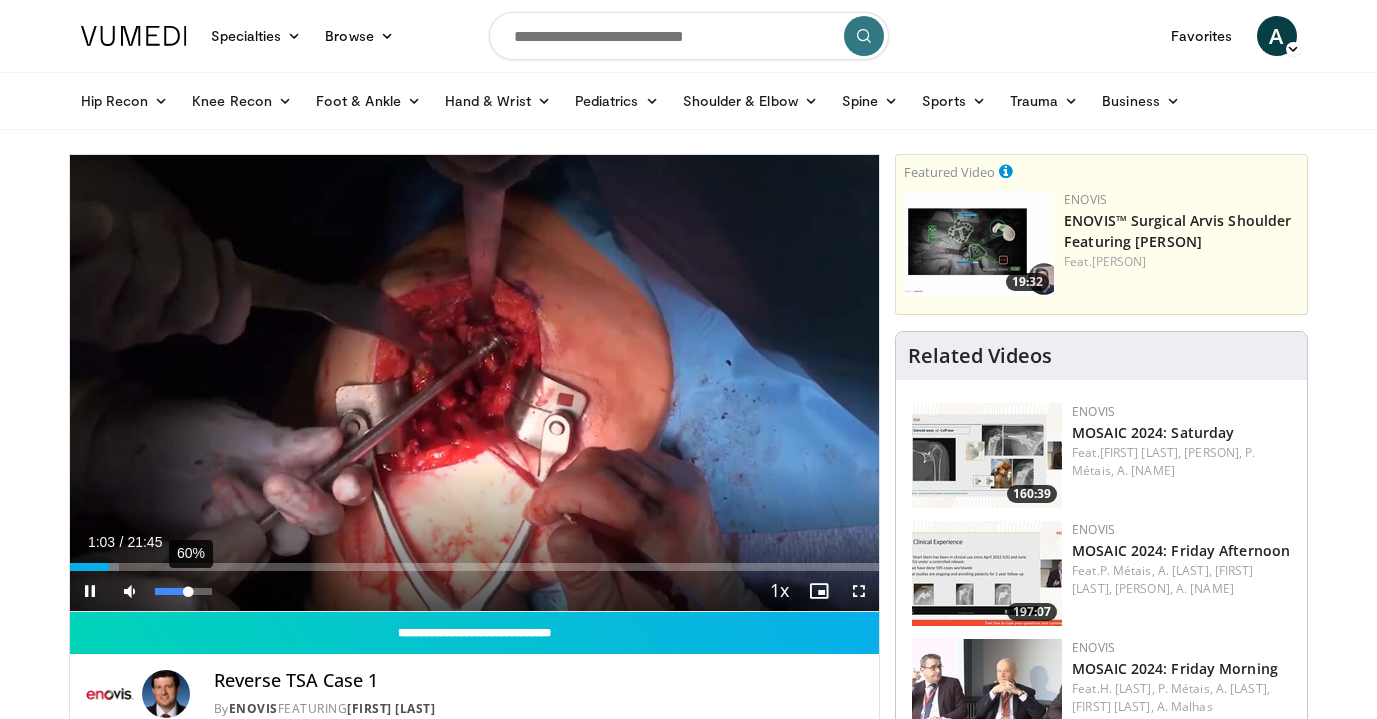drag, startPoint x: 173, startPoint y: 587, endPoint x: 189, endPoint y: 590, distance: 16.27882 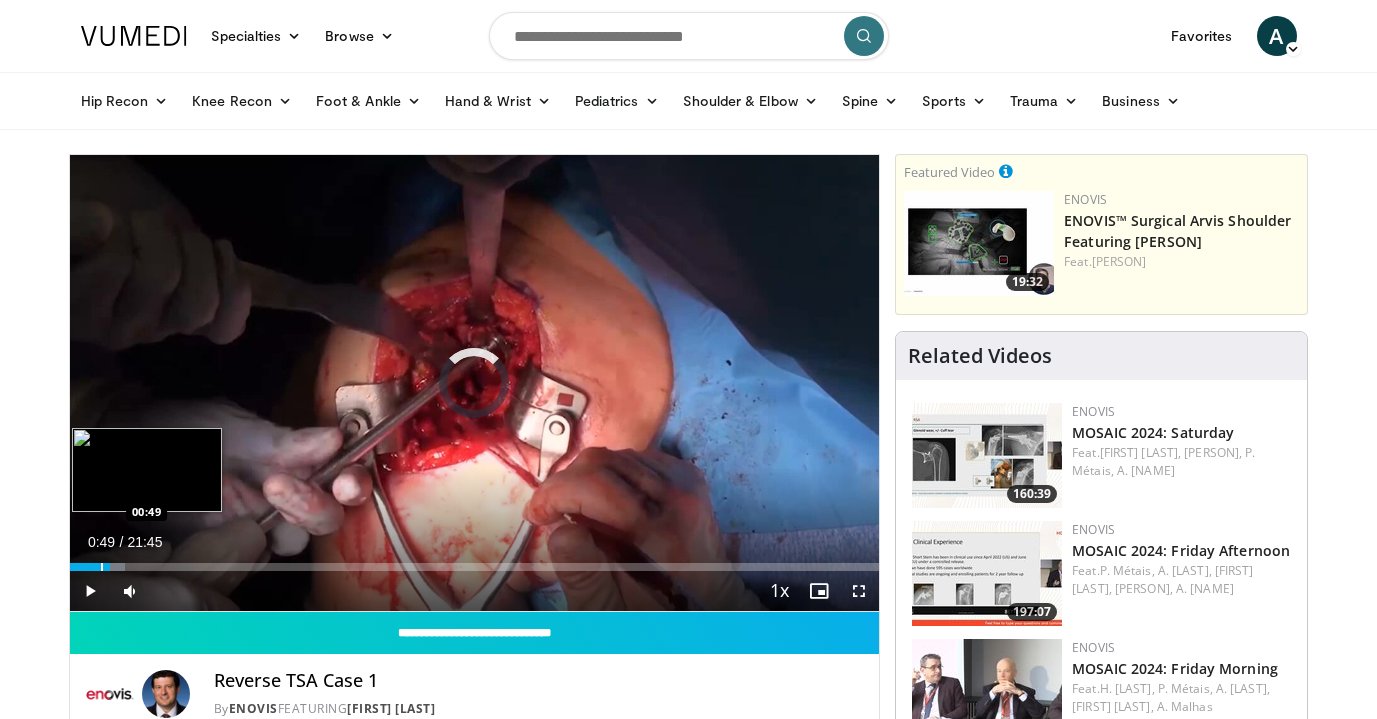 click at bounding box center (102, 567) 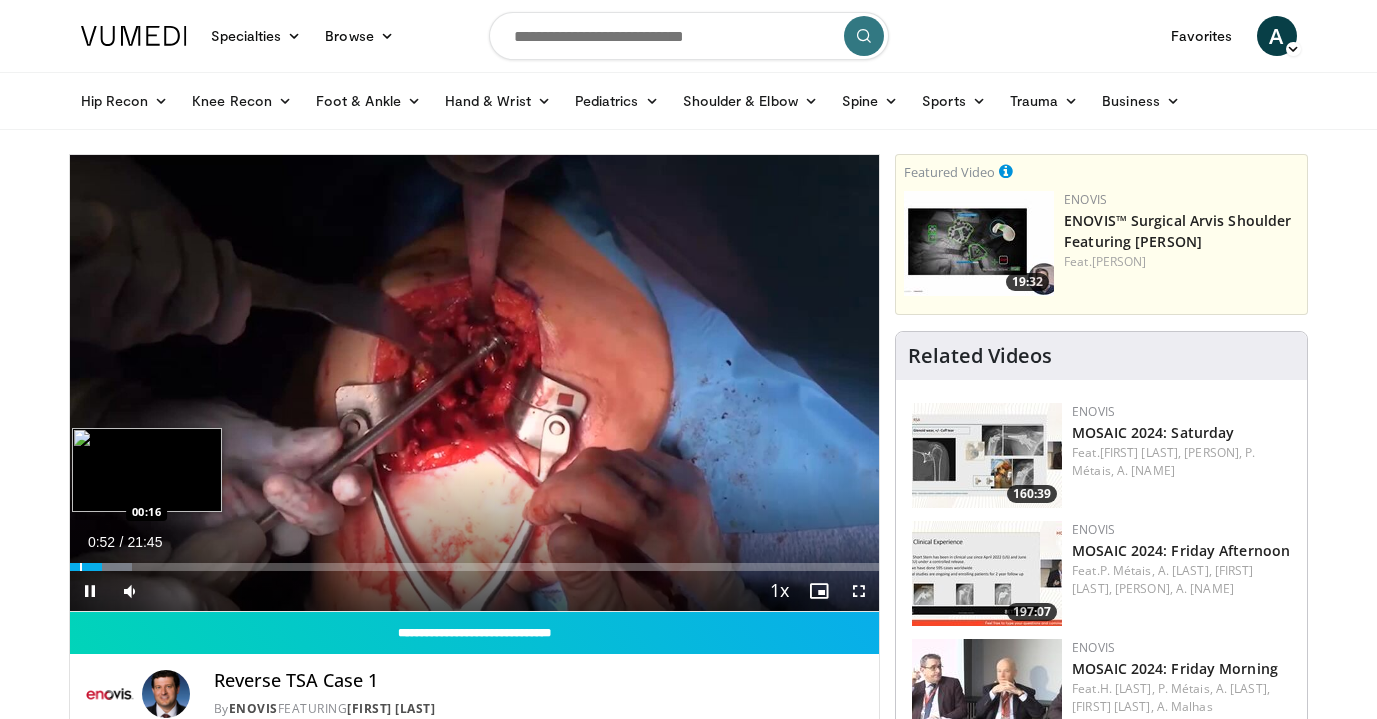 click at bounding box center [81, 567] 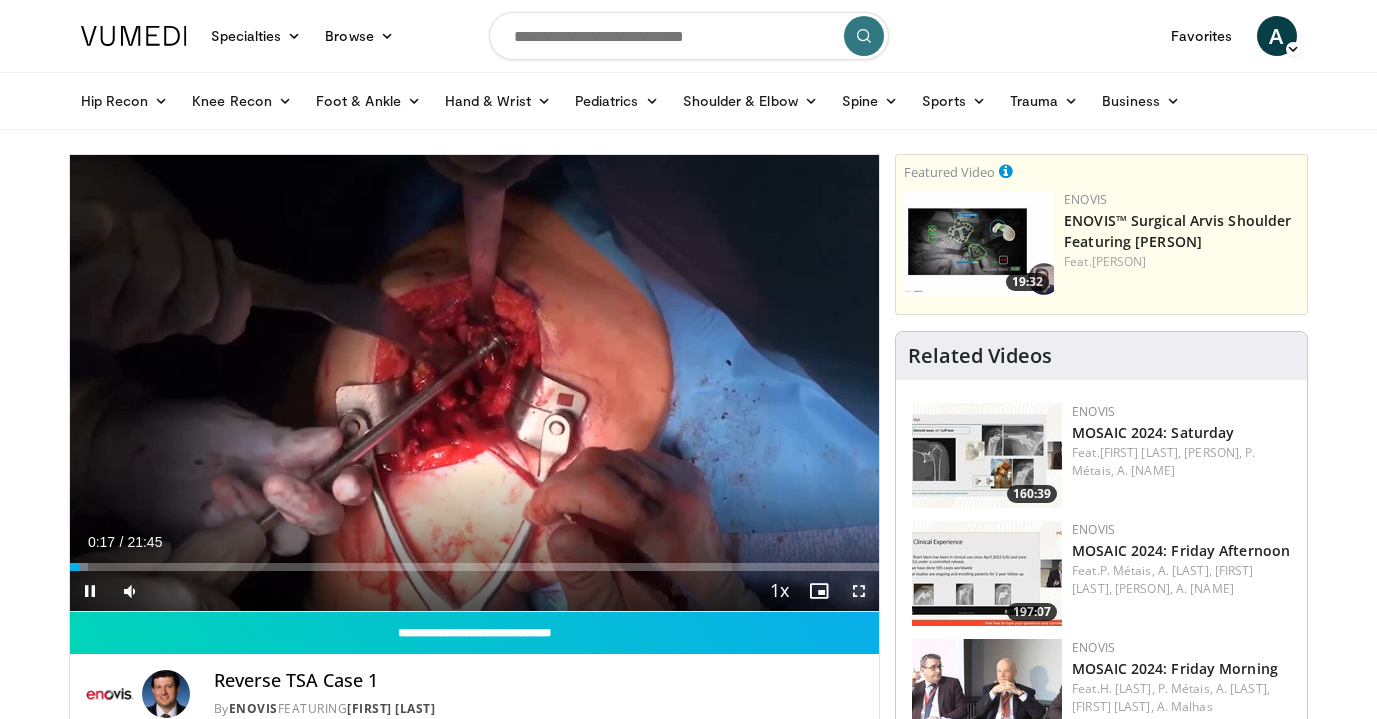 click at bounding box center (859, 591) 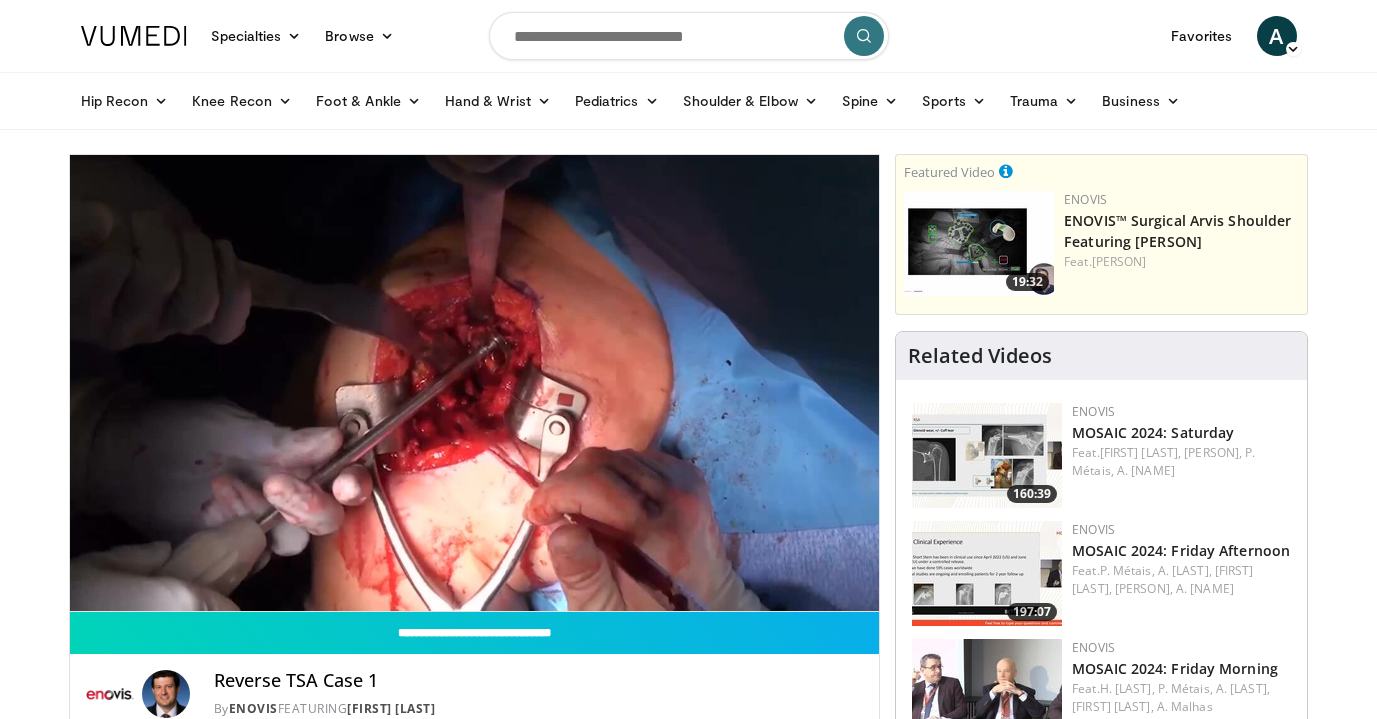 click at bounding box center (689, 36) 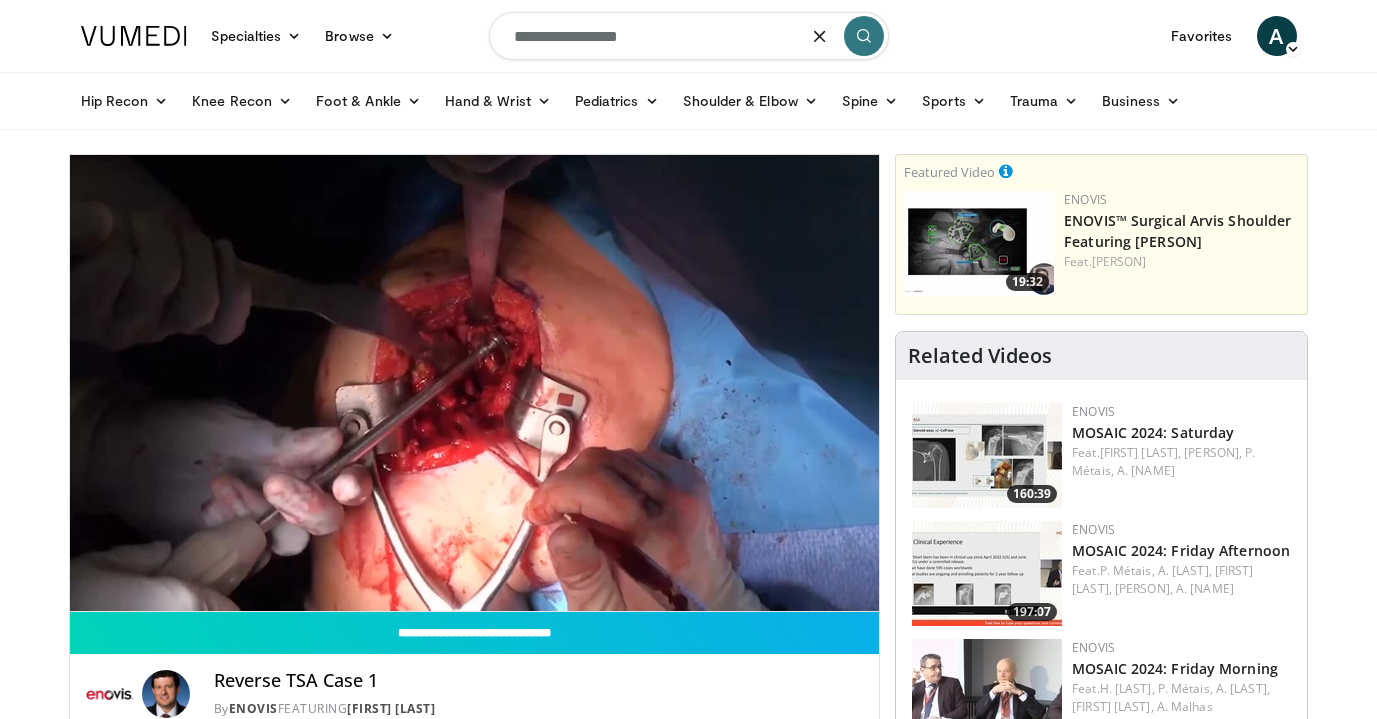 type on "**********" 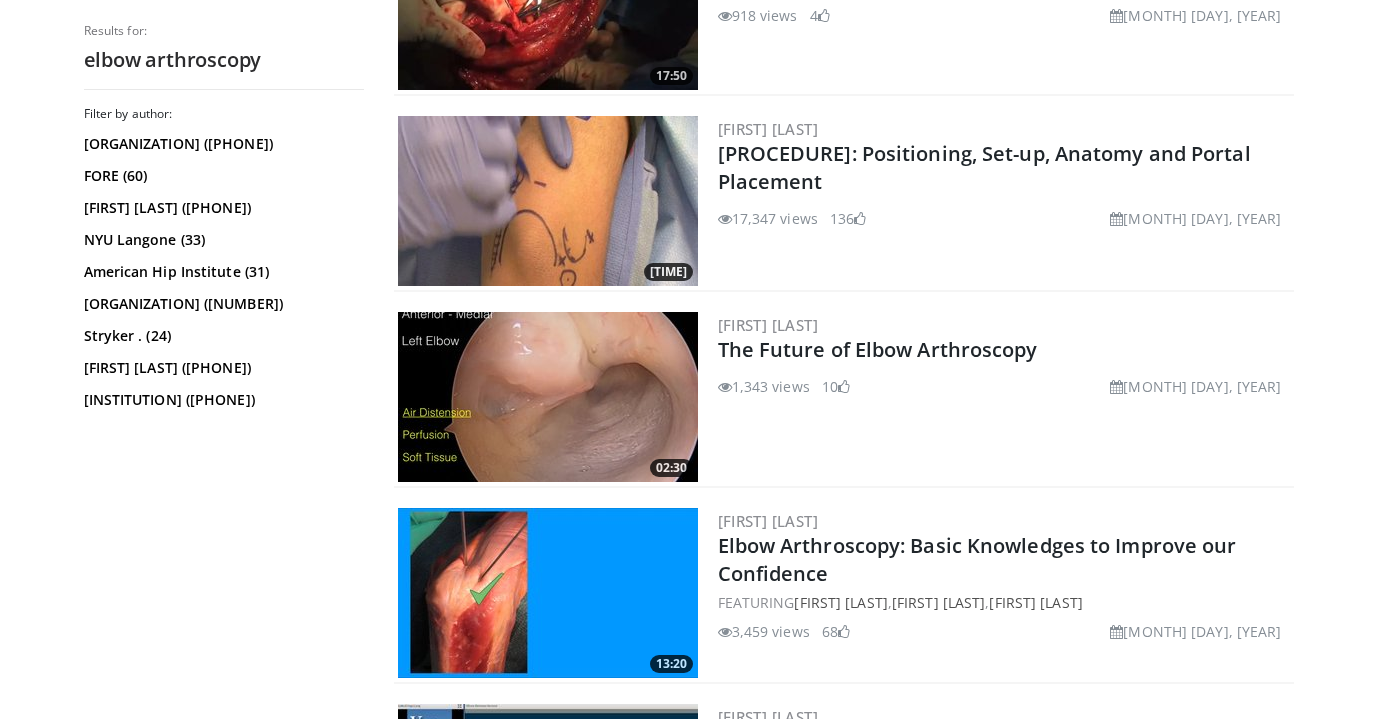 scroll, scrollTop: 3057, scrollLeft: 0, axis: vertical 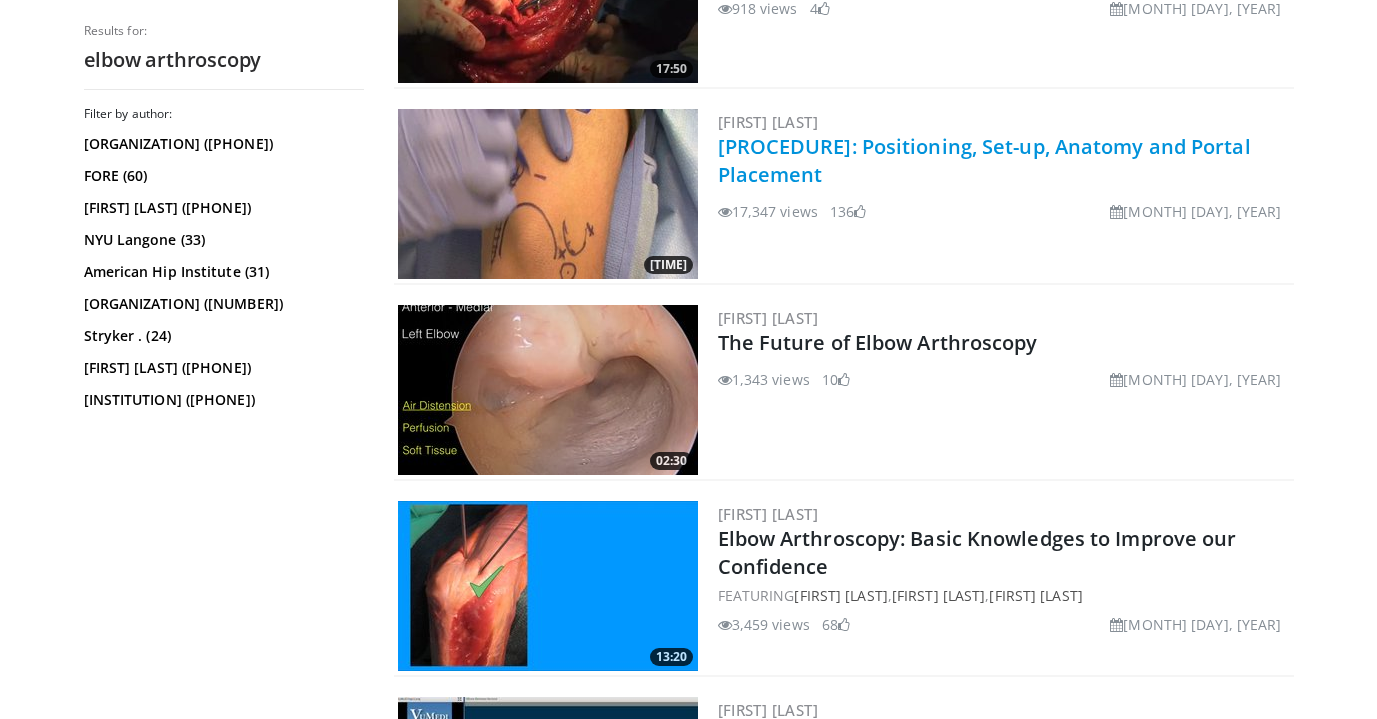 click on "Basics of Elbow Arthroscopy: Positioning, Set-up, Anatomy and Portal Placement" at bounding box center (1001, 160) 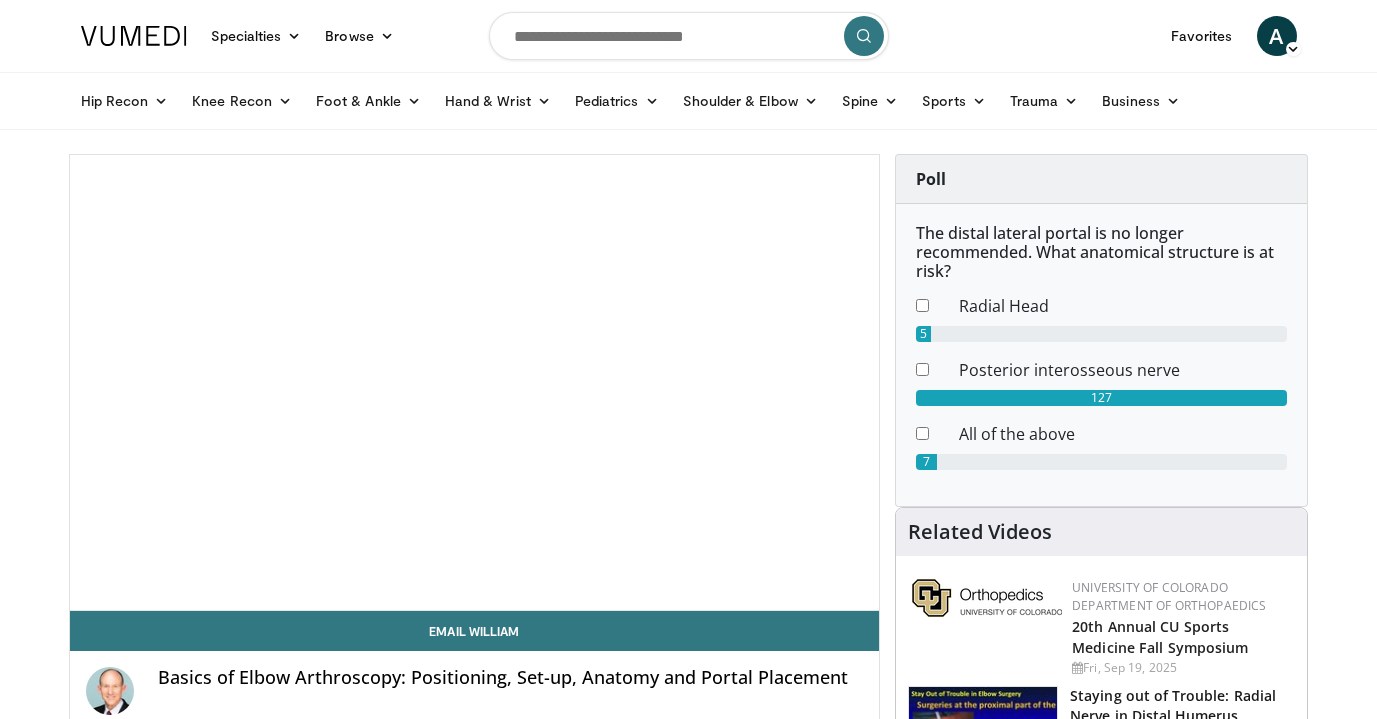 scroll, scrollTop: 0, scrollLeft: 0, axis: both 